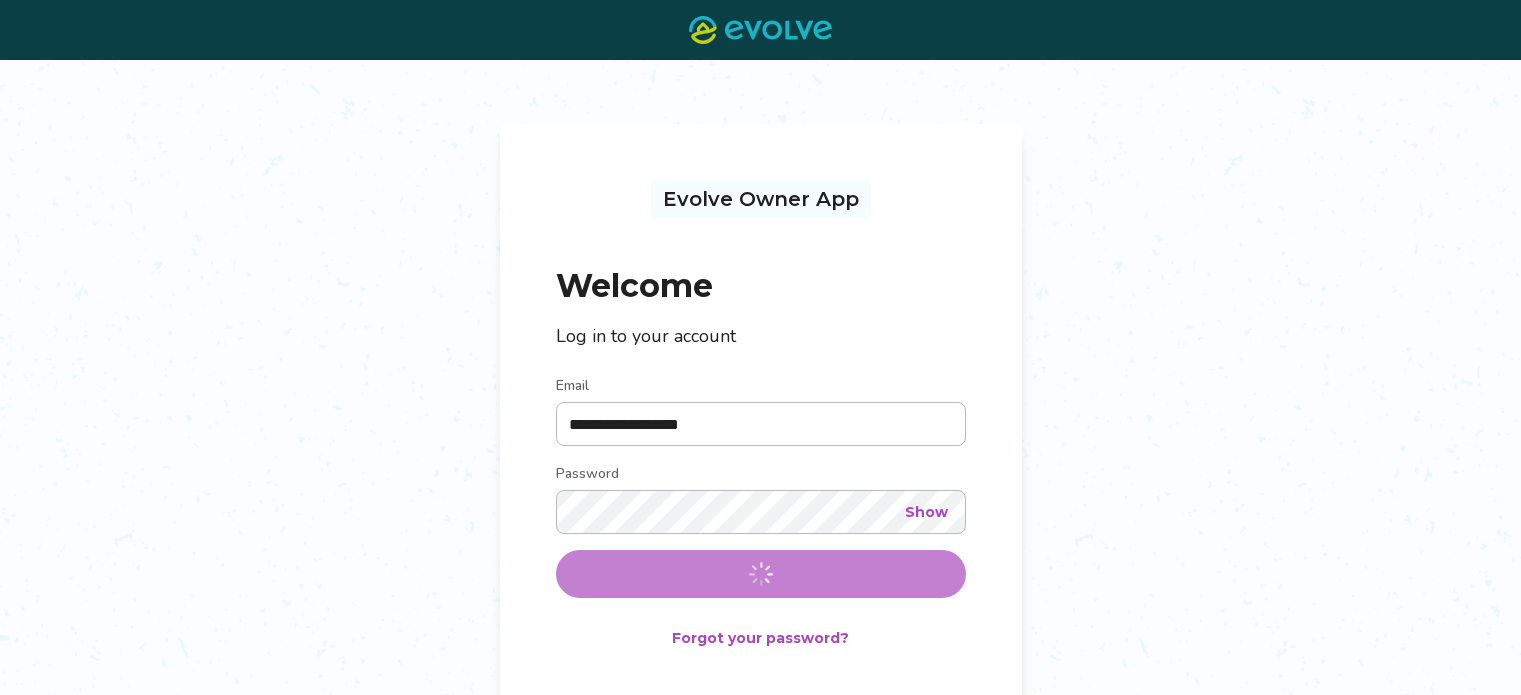 scroll, scrollTop: 0, scrollLeft: 0, axis: both 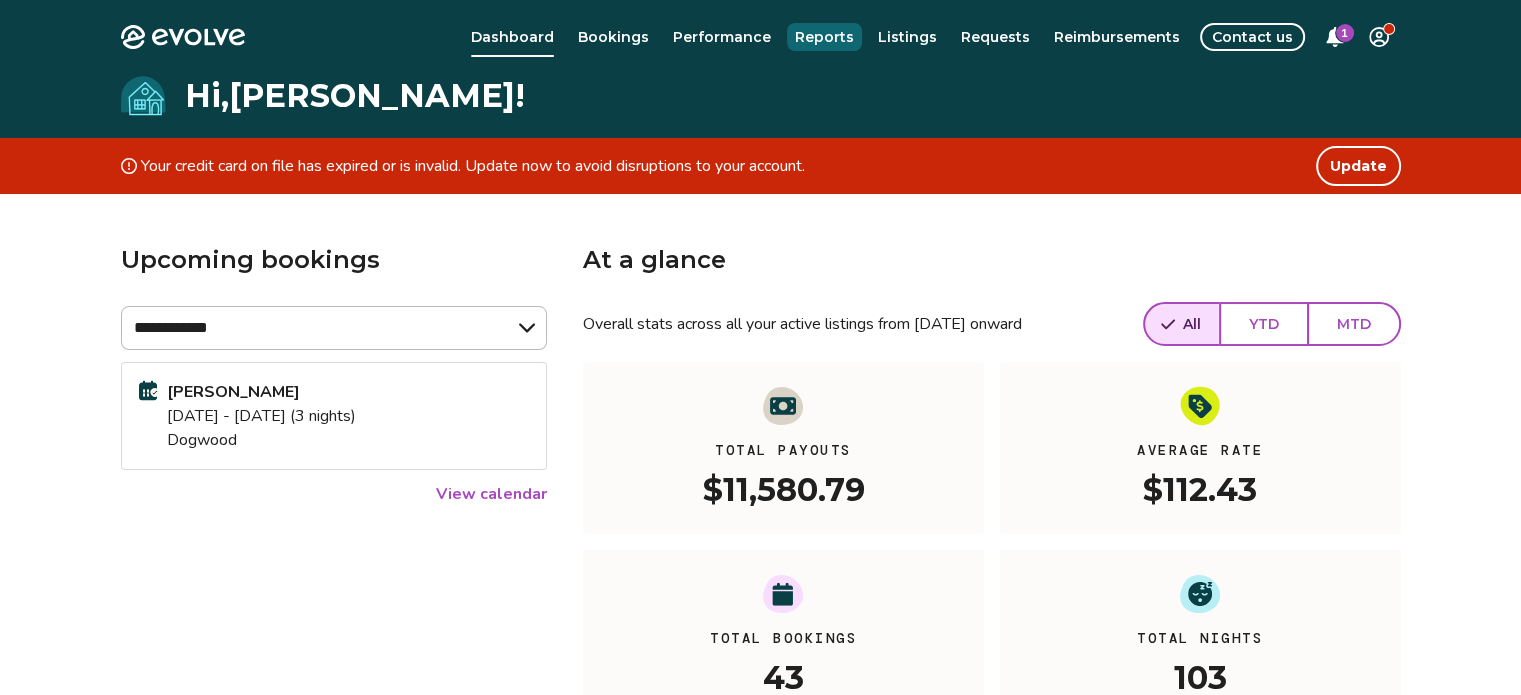click on "Reports" at bounding box center (824, 37) 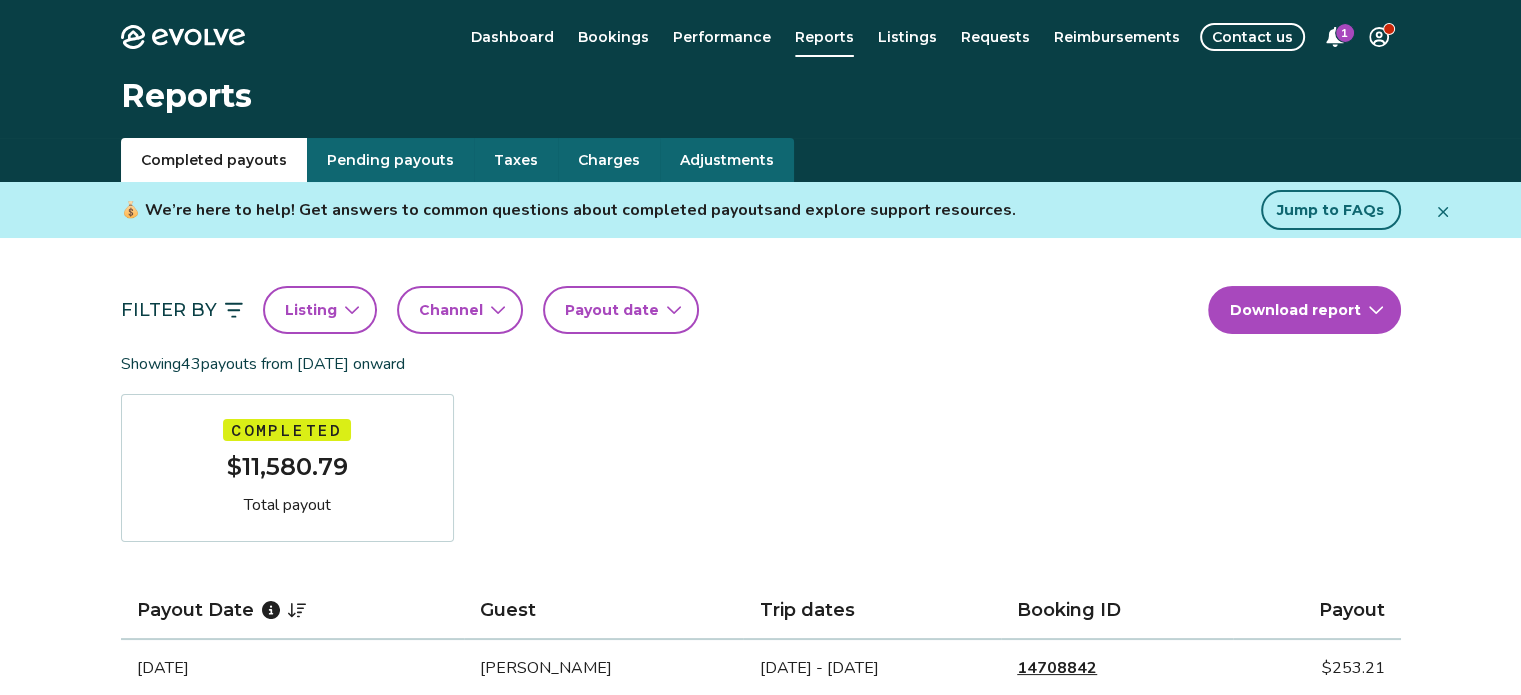 click on "Payout date" at bounding box center (612, 310) 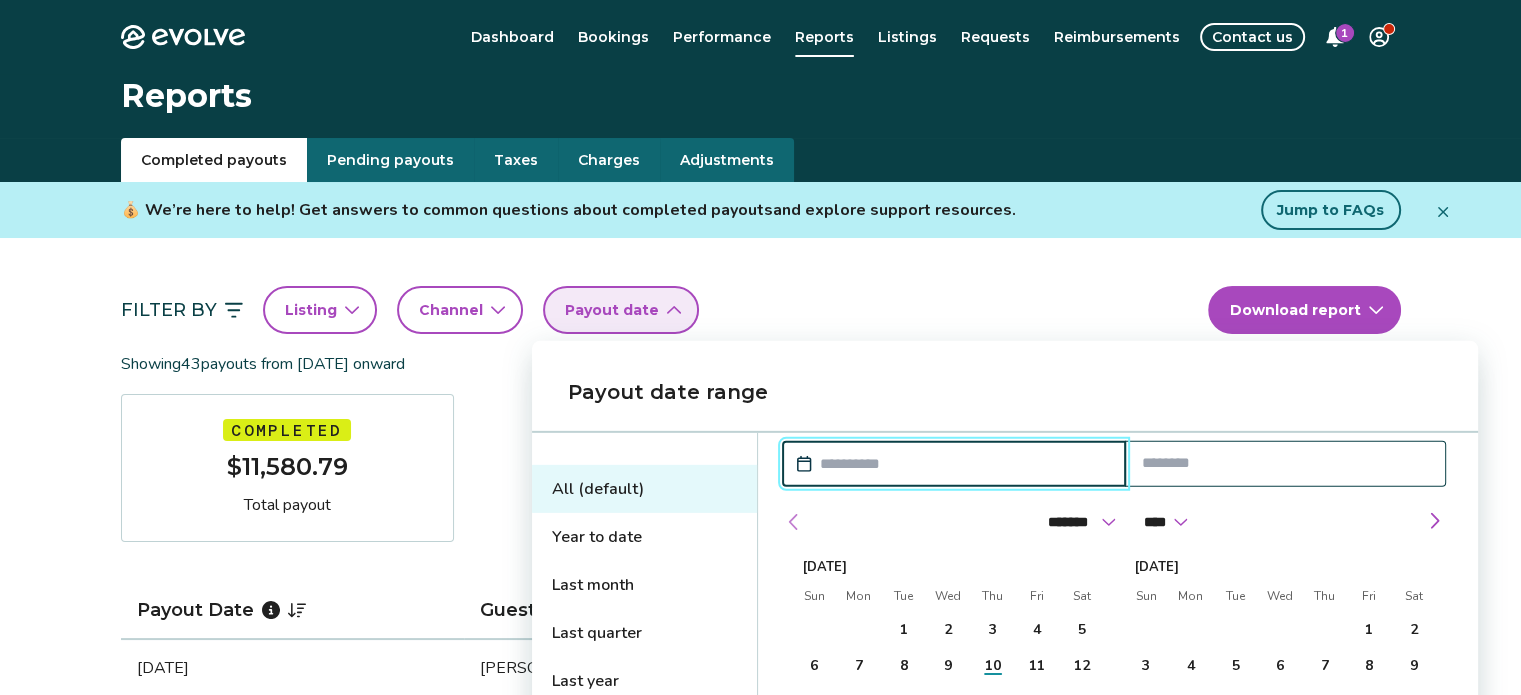 click at bounding box center (794, 522) 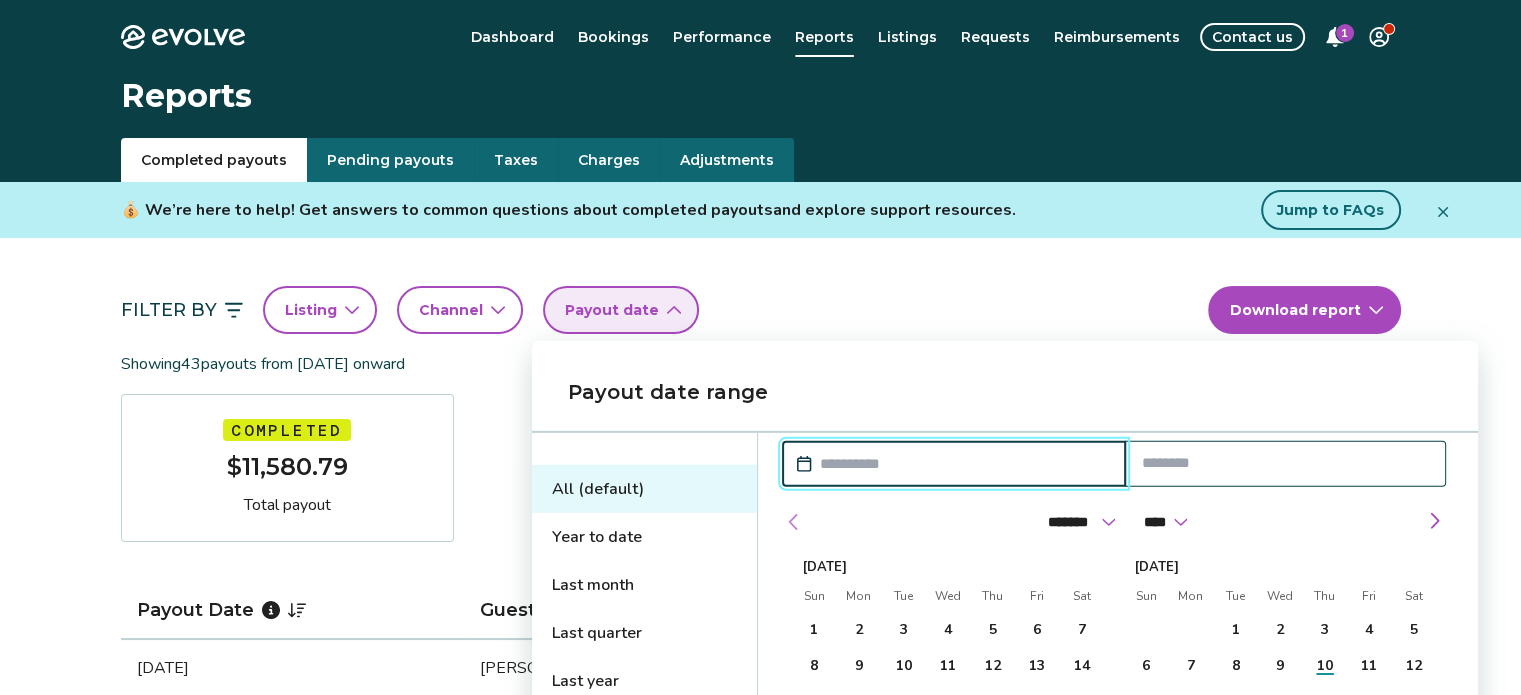 select on "*" 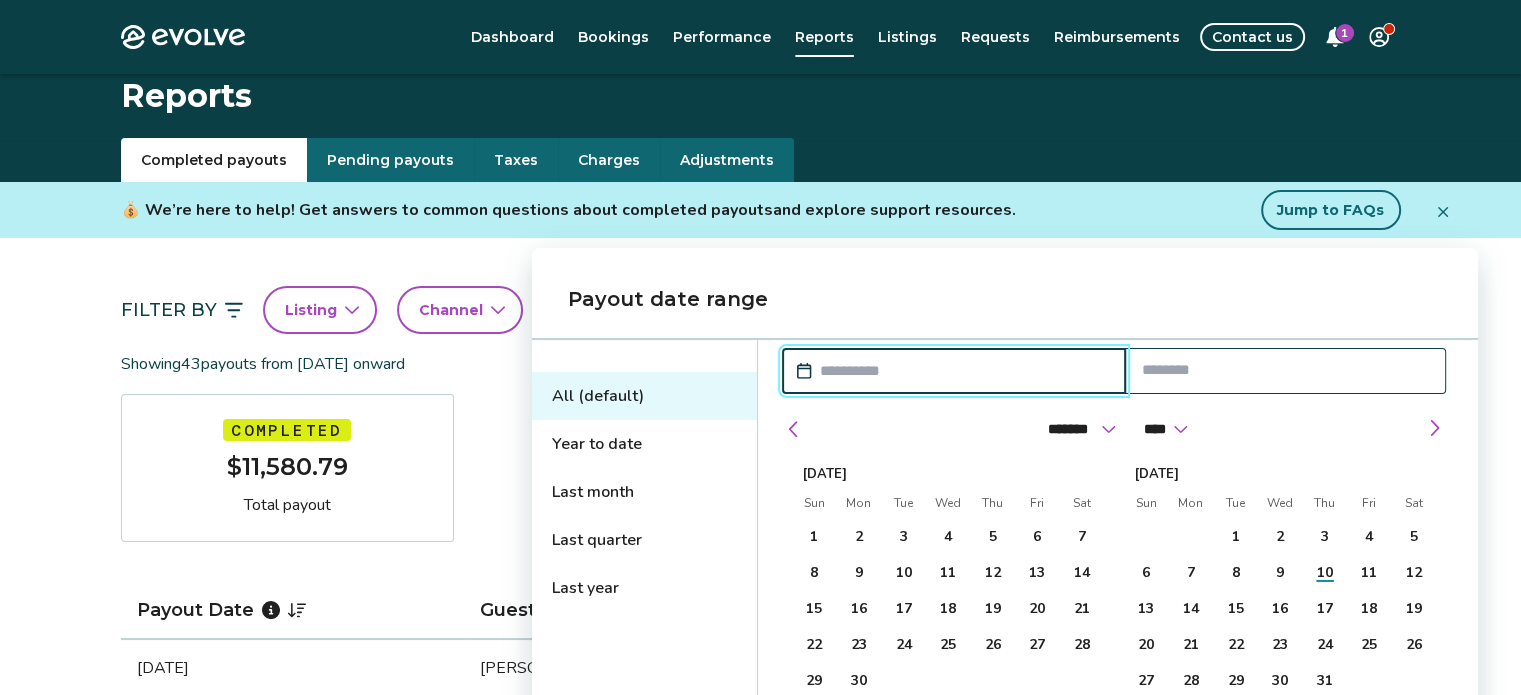 scroll, scrollTop: 300, scrollLeft: 0, axis: vertical 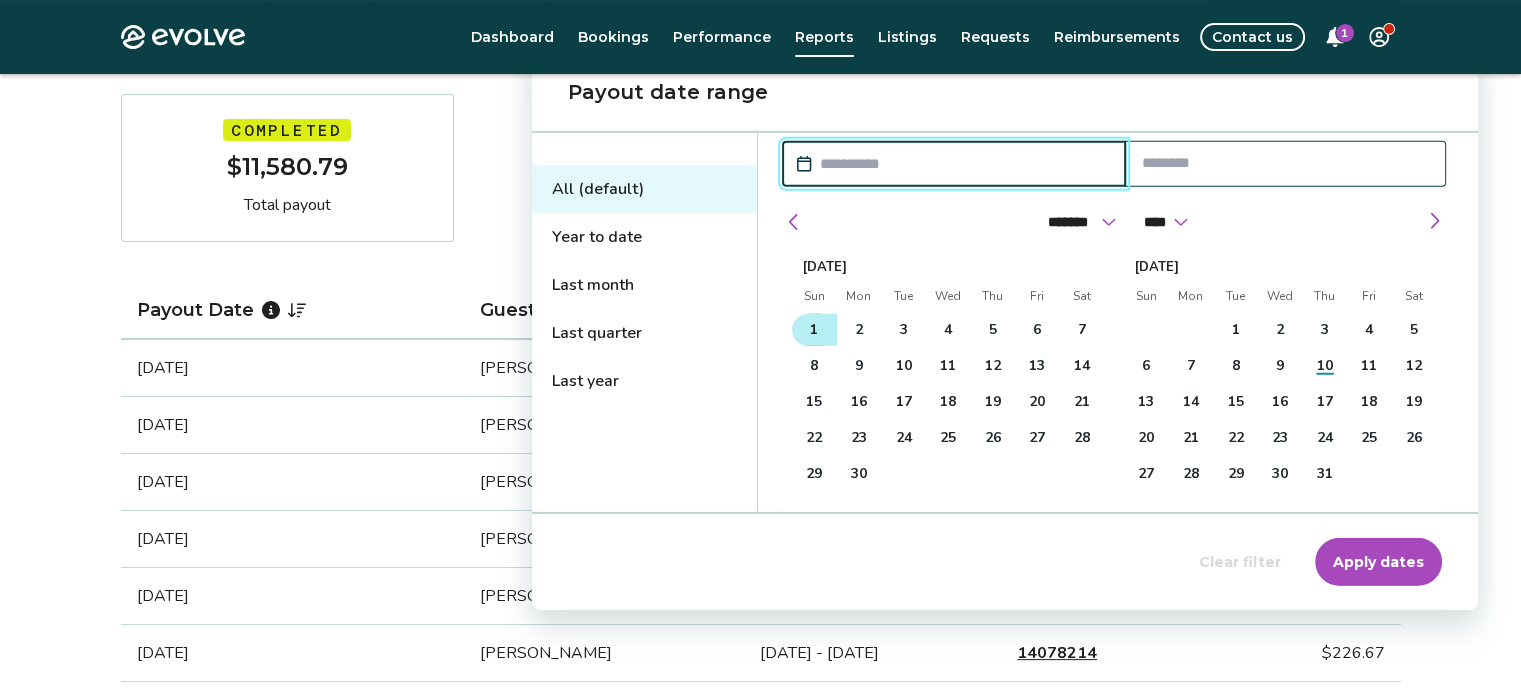 click on "1" at bounding box center (814, 330) 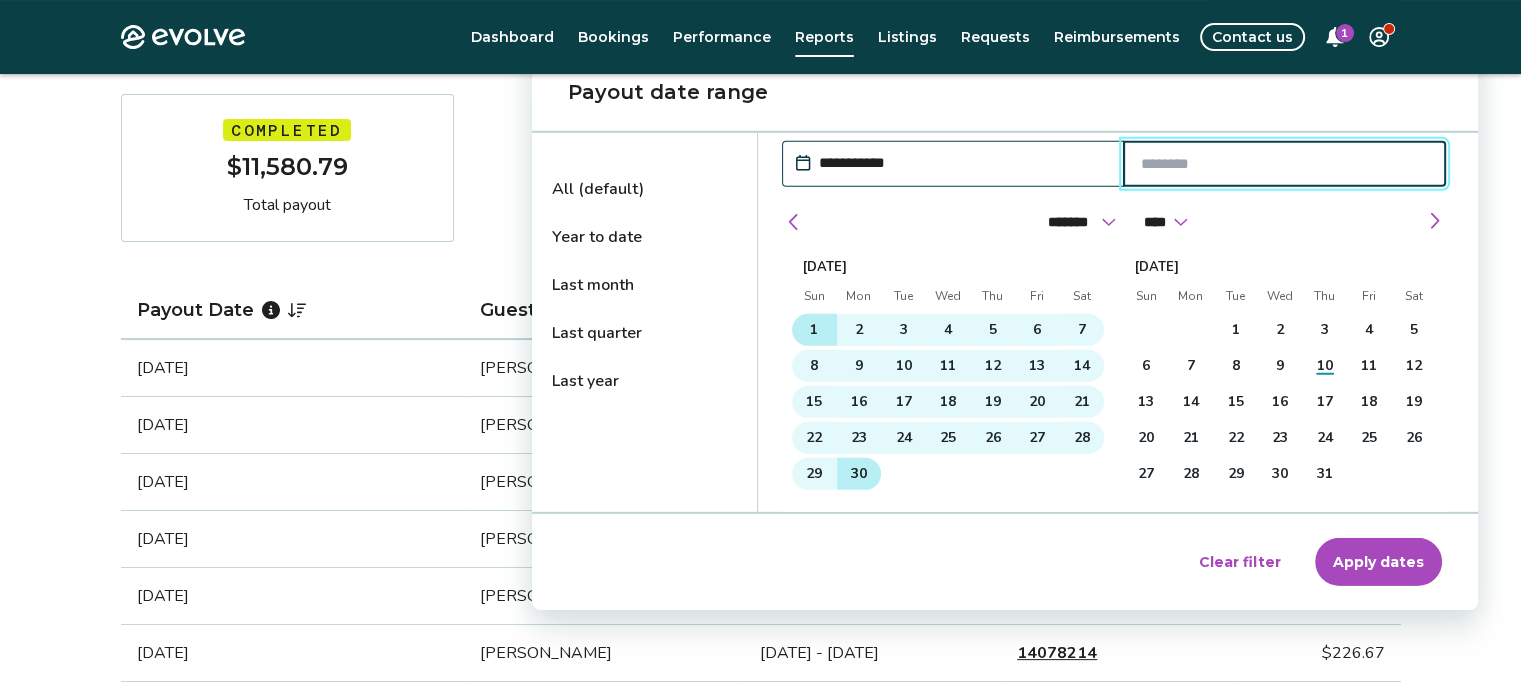 click on "30" at bounding box center [859, 474] 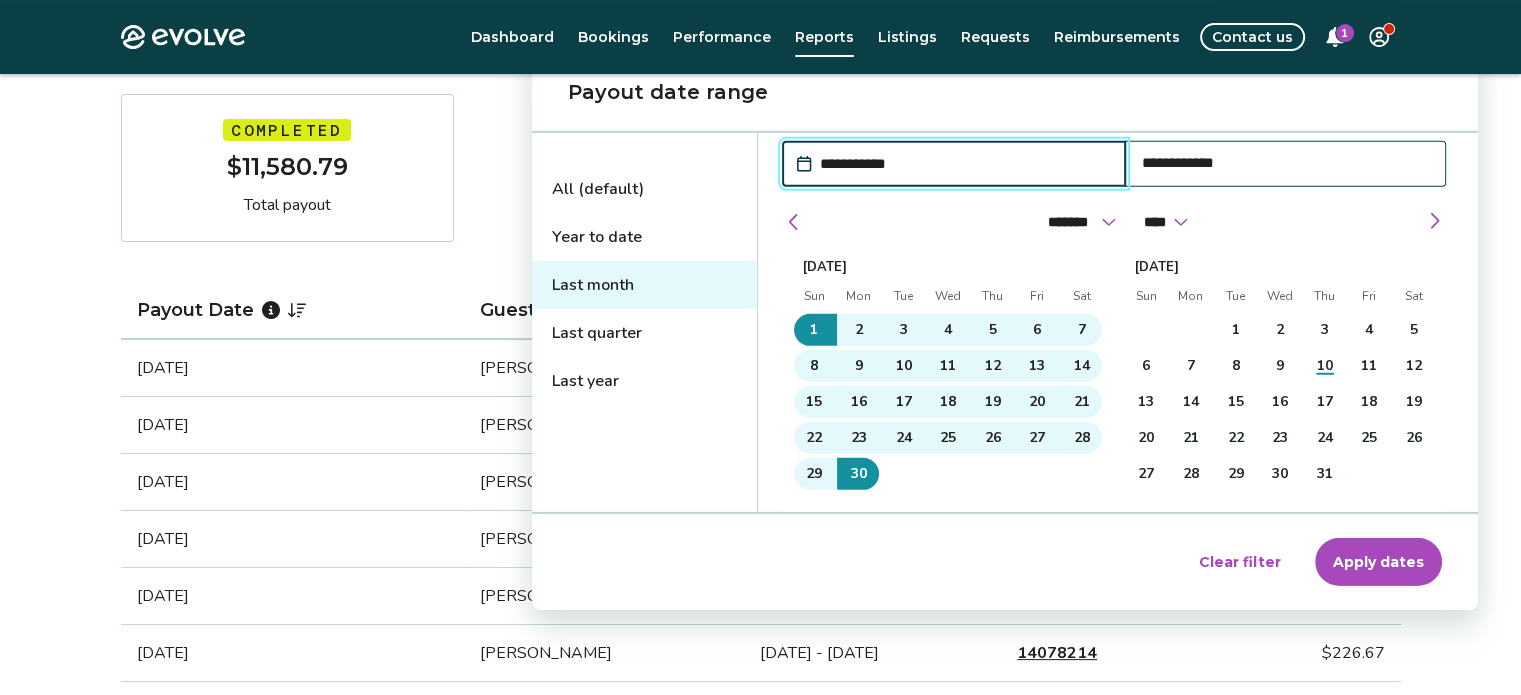 click on "Apply dates" at bounding box center [1378, 562] 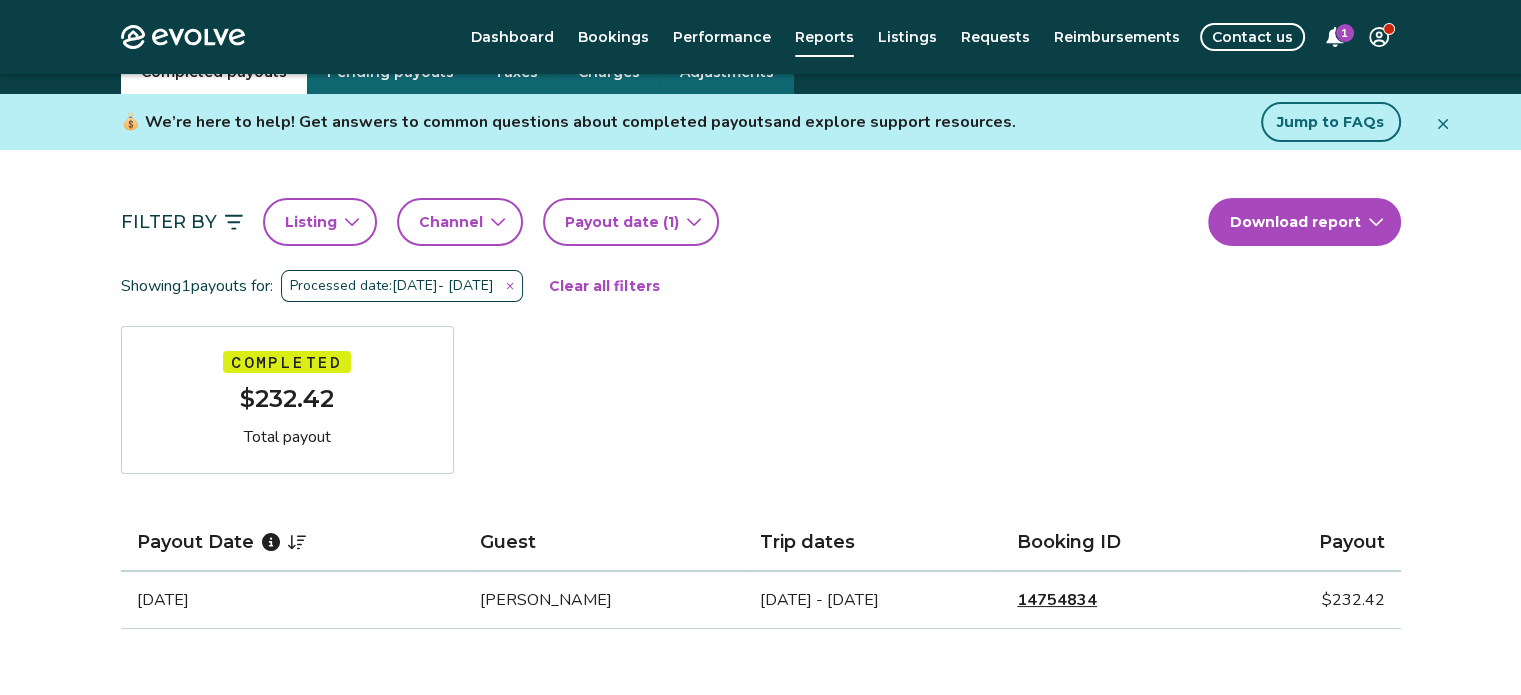 scroll, scrollTop: 85, scrollLeft: 0, axis: vertical 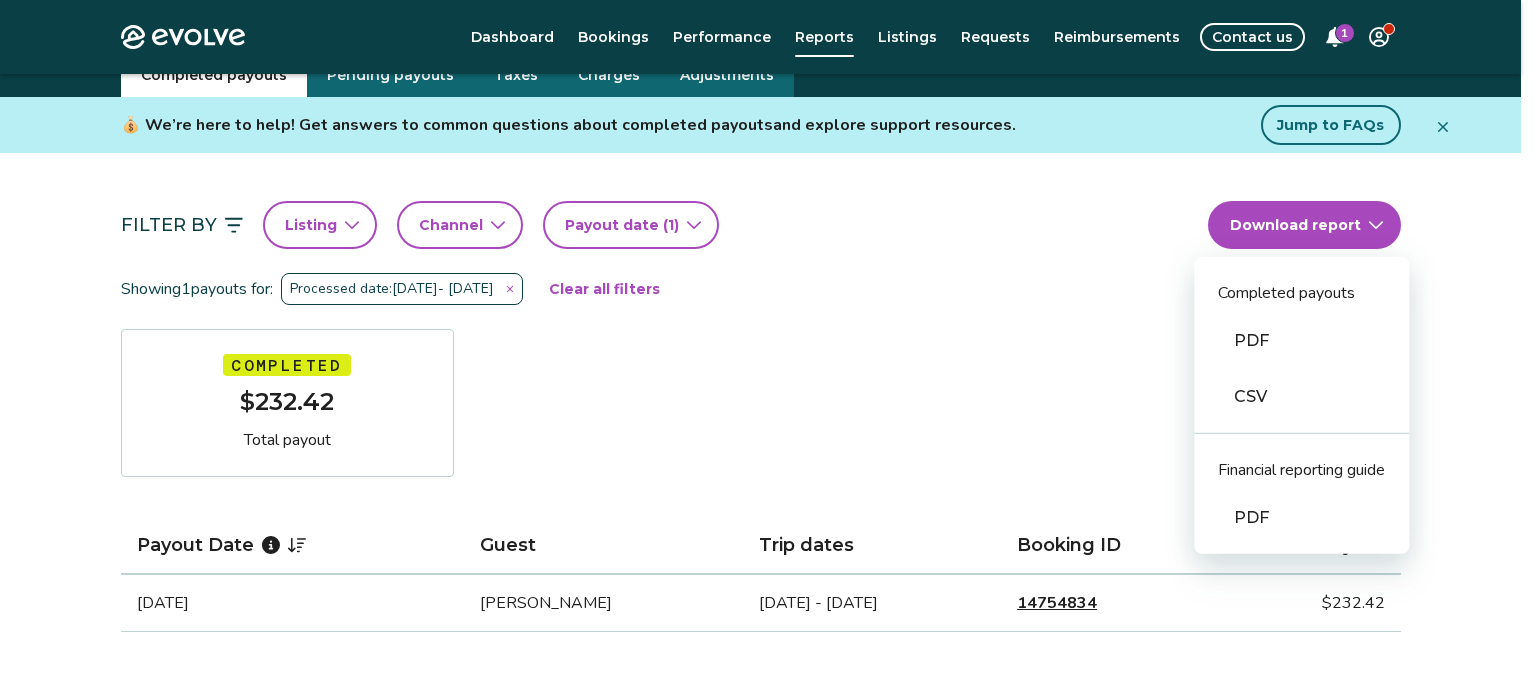 click on "Evolve Dashboard Bookings Performance Reports Listings Requests Reimbursements Contact us 1 Reports Completed payouts Pending payouts Taxes Charges Adjustments 💰 We’re here to help! Get answers to common questions about   completed payouts  and explore support resources. Jump to FAQs Filter By  Listing Channel Payout date (1) Download   report Completed payouts PDF CSV Financial reporting guide PDF Showing  1  payouts   for: Processed date:  [DATE]  -   [DATE] Clear all filters Completed $232.42 Total payout Payout Date Guest Trip dates Booking ID Payout [DATE] [PERSON_NAME] [DATE] - [DATE] 14754834 $232.42 Completed Payout FAQs How is my payout amount calculated? How is Evolve’s management fee calculated? When will I receive my payout? How are payouts processed for monthly stays? Completed Payout resources Have more payout questions? These Help Center articles are a great place to start. How Are Guest Payments Processed at Evolve?   Do Guest Refunds Affect My Payouts?     |" at bounding box center [768, 645] 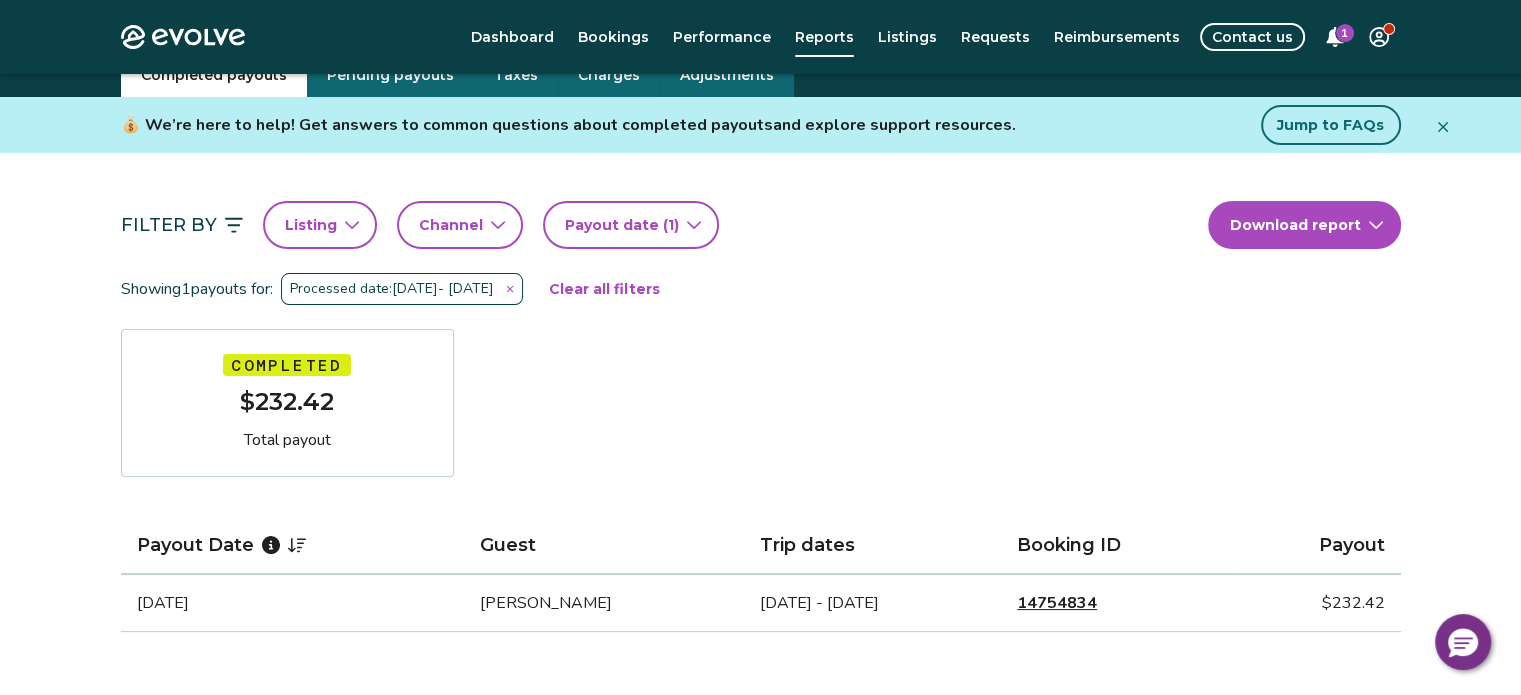 click at bounding box center (510, 289) 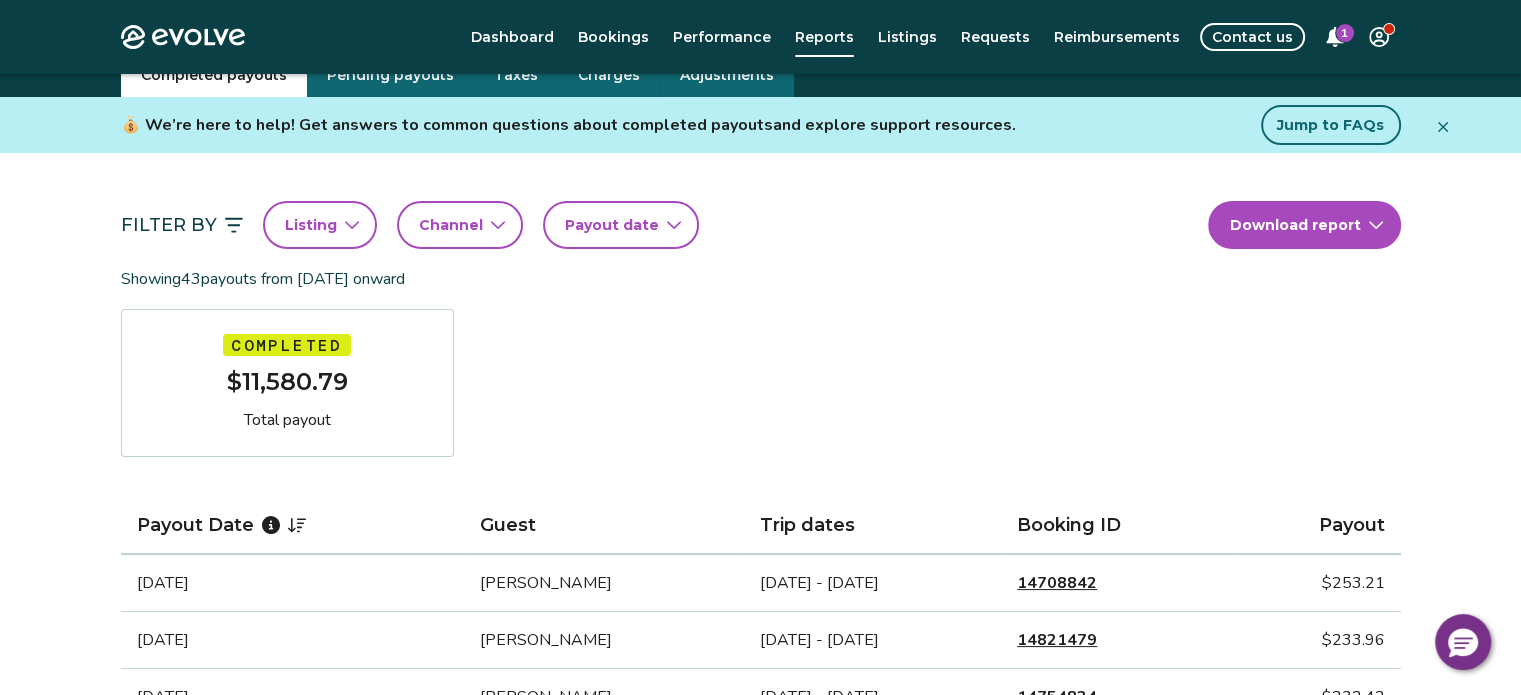 click on "Payout date" at bounding box center [612, 225] 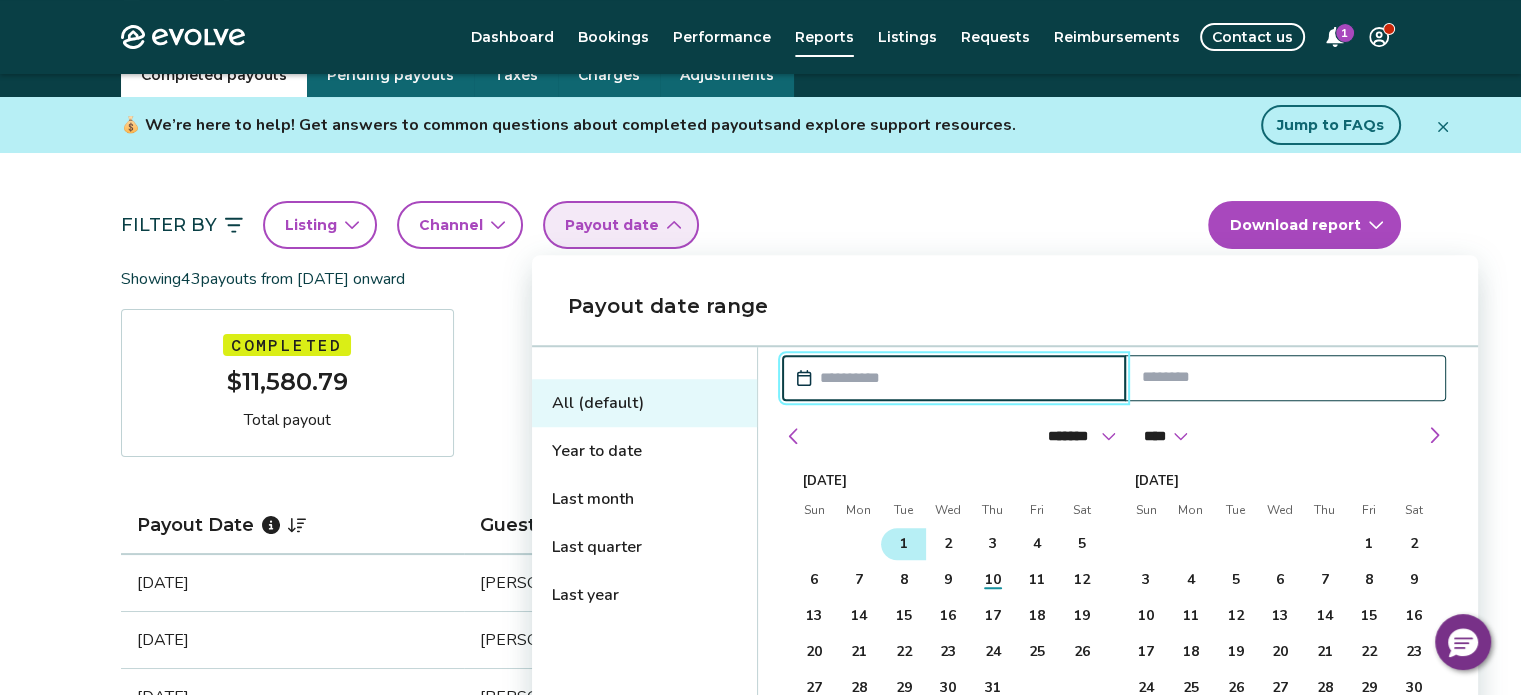 click on "1" at bounding box center (903, 544) 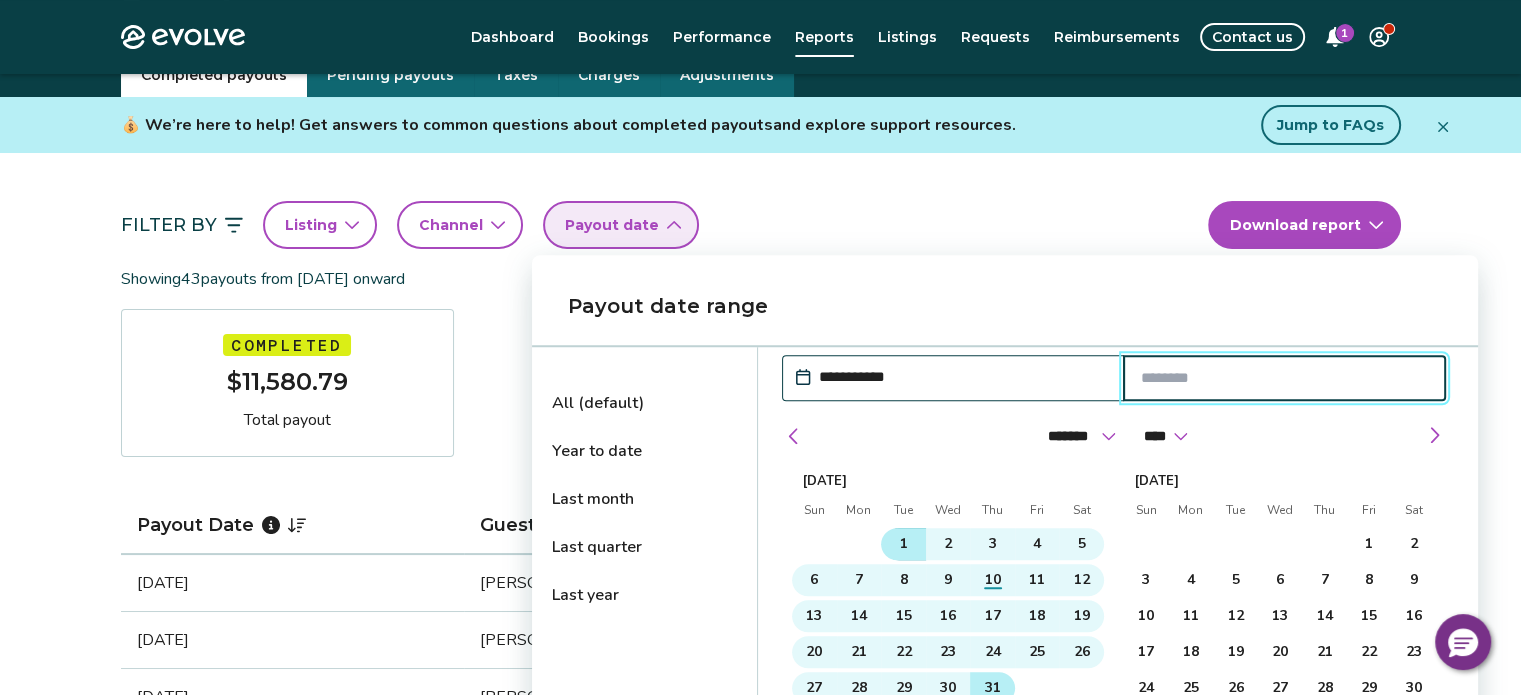 click on "31" at bounding box center [993, 688] 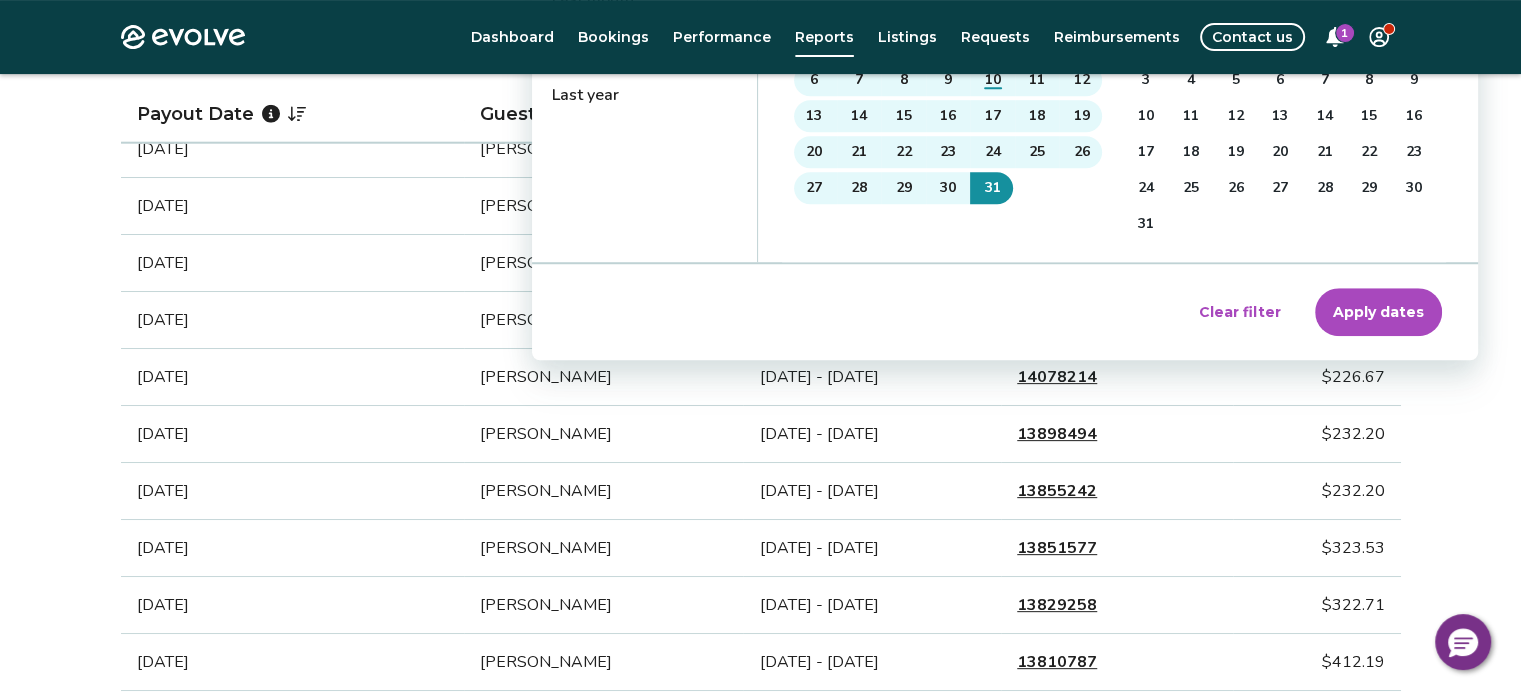 scroll, scrollTop: 585, scrollLeft: 0, axis: vertical 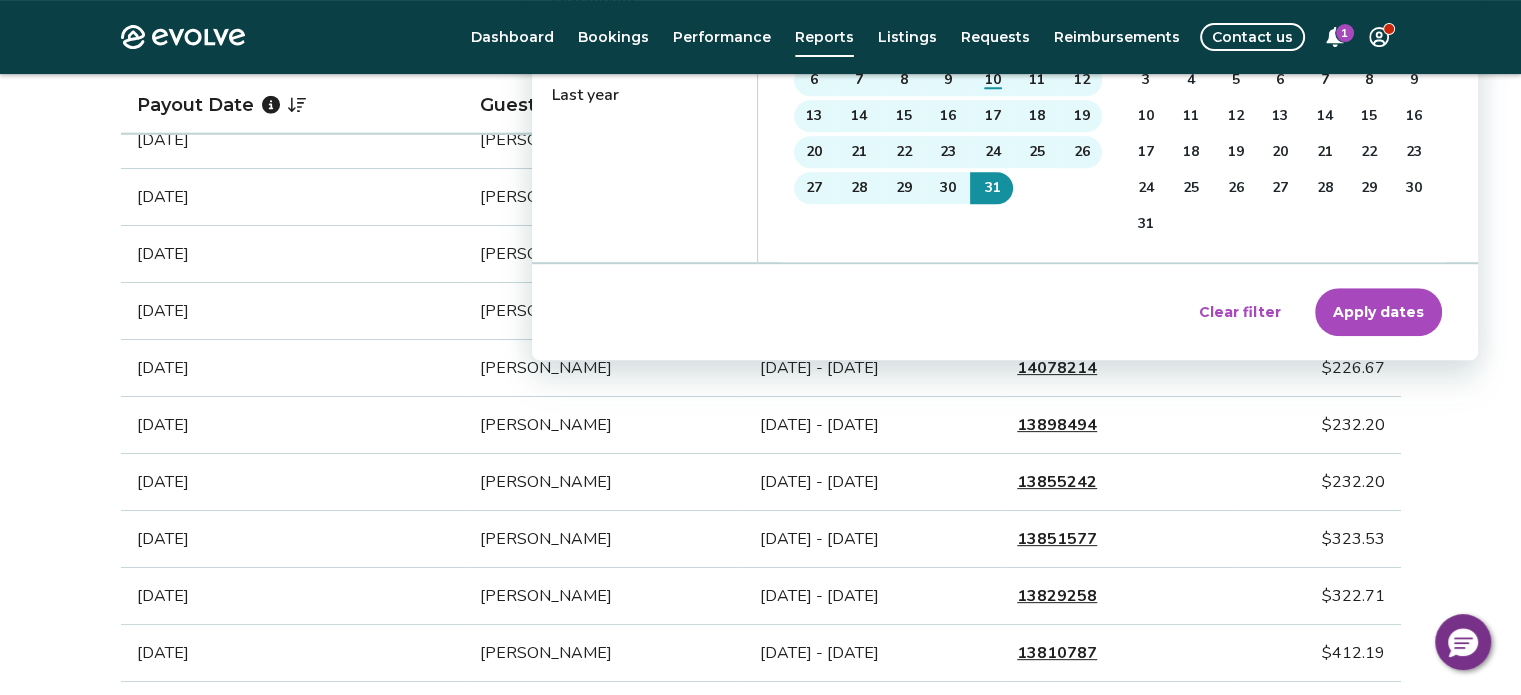 click on "Apply dates" at bounding box center [1378, 312] 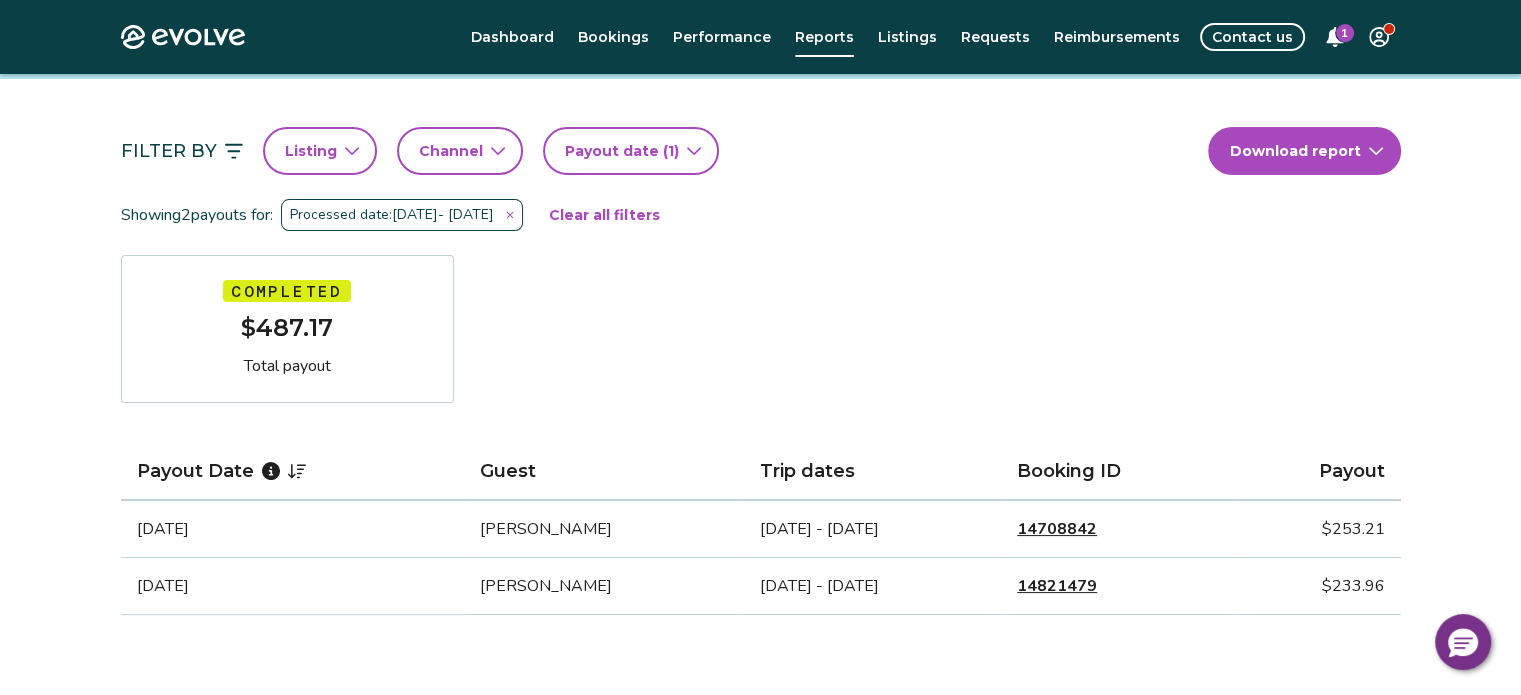 scroll, scrollTop: 0, scrollLeft: 0, axis: both 